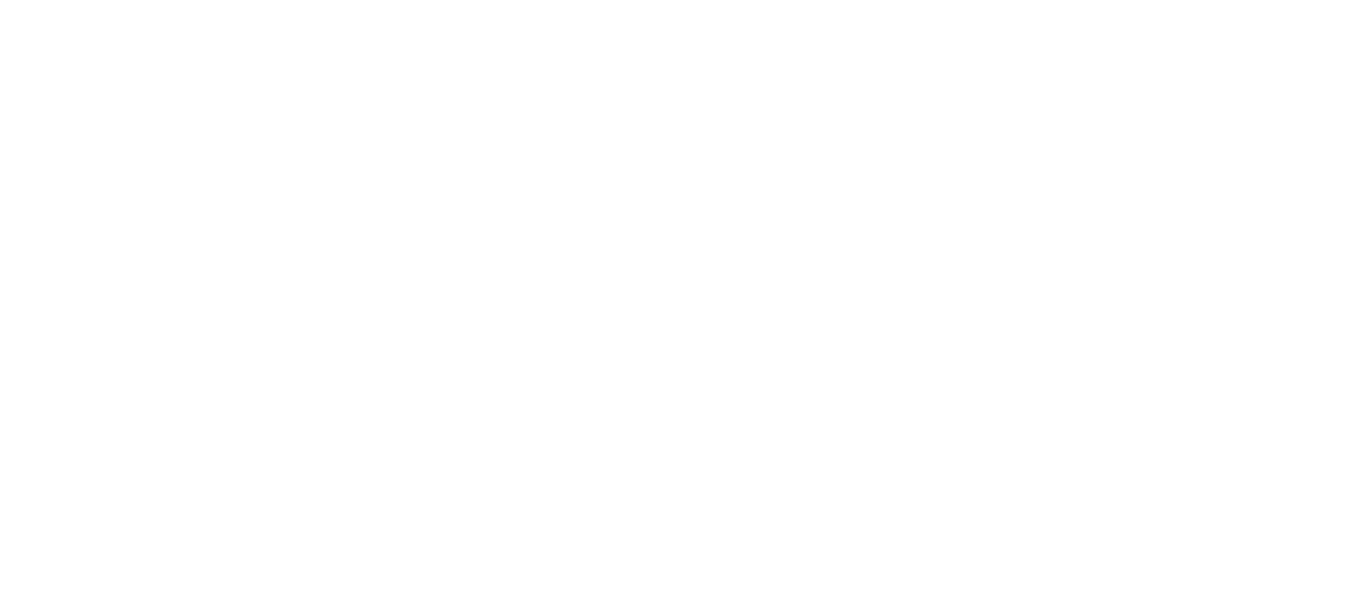 scroll, scrollTop: 0, scrollLeft: 0, axis: both 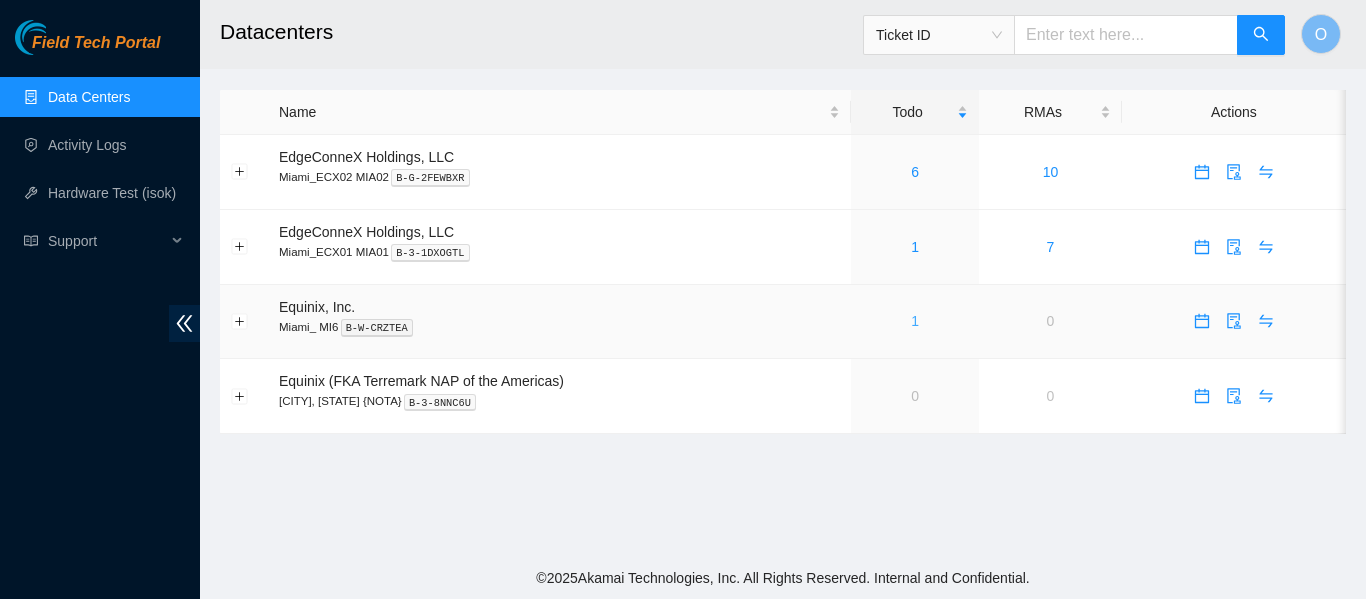 click on "1" at bounding box center [915, 321] 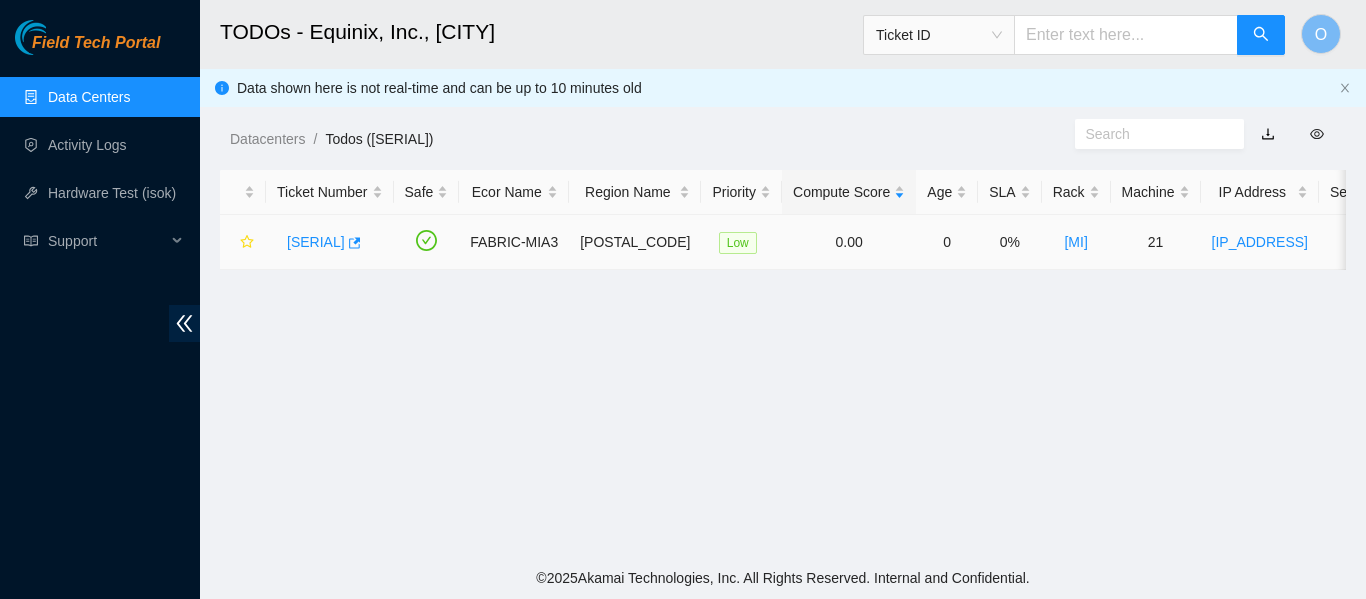 click on "B-V-5S5BXN7" at bounding box center [316, 242] 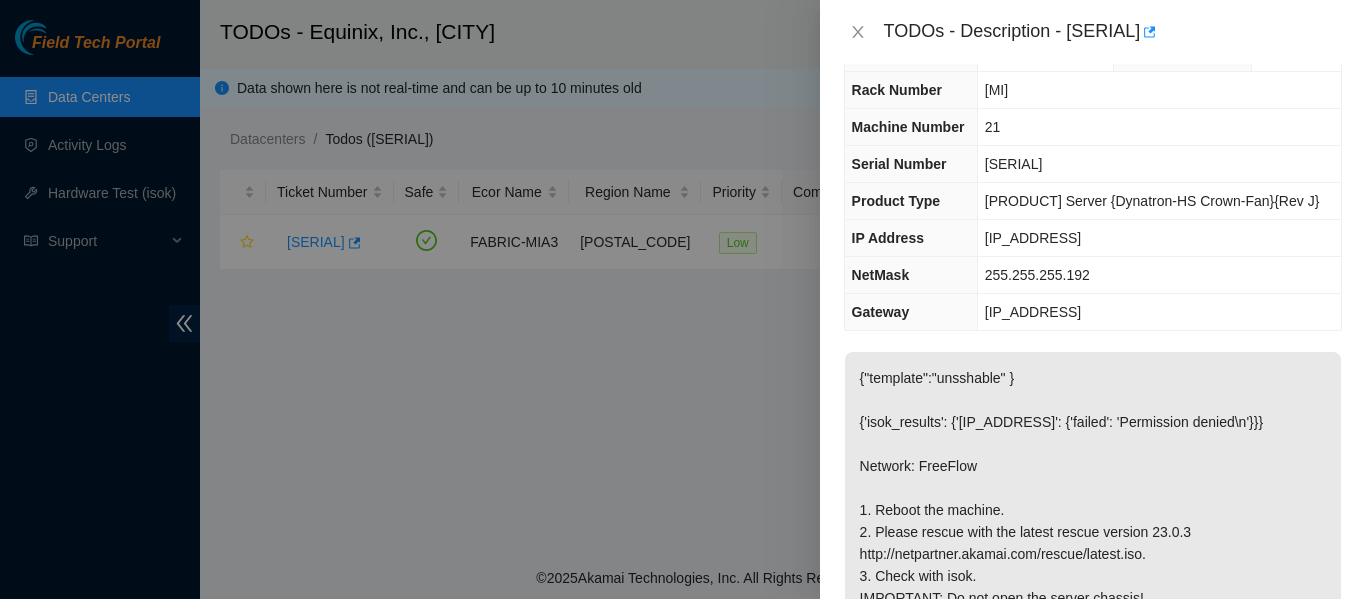 scroll, scrollTop: 0, scrollLeft: 0, axis: both 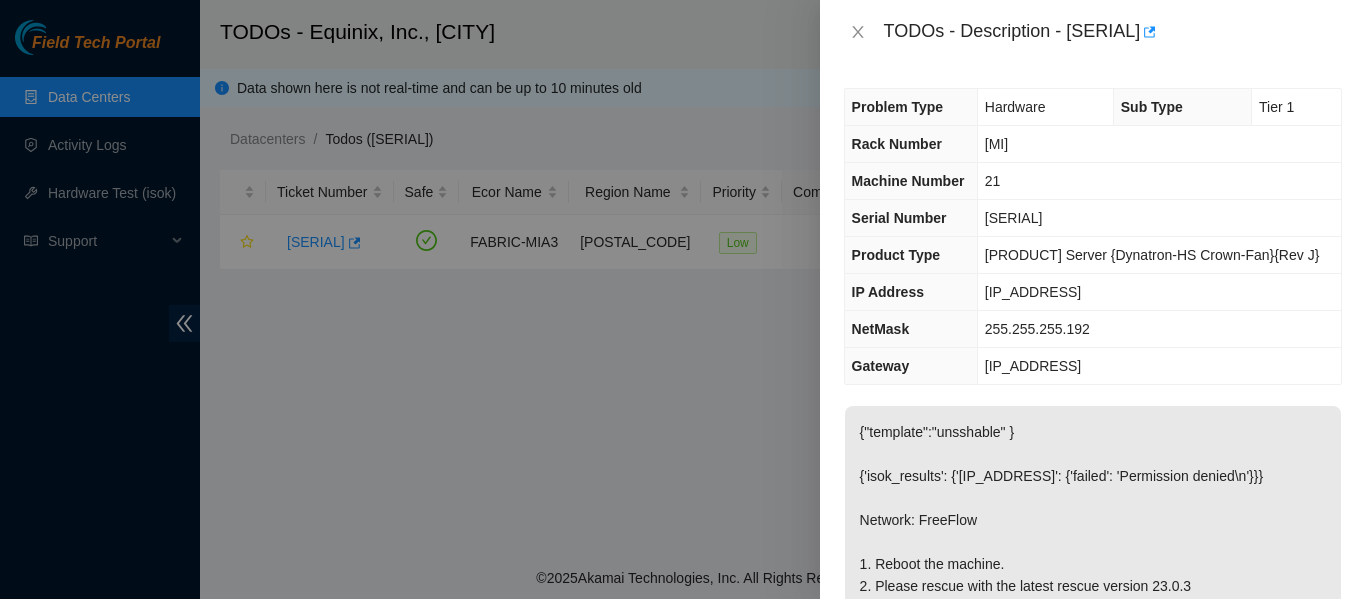 click on "255.255.255.192" at bounding box center [1159, 329] 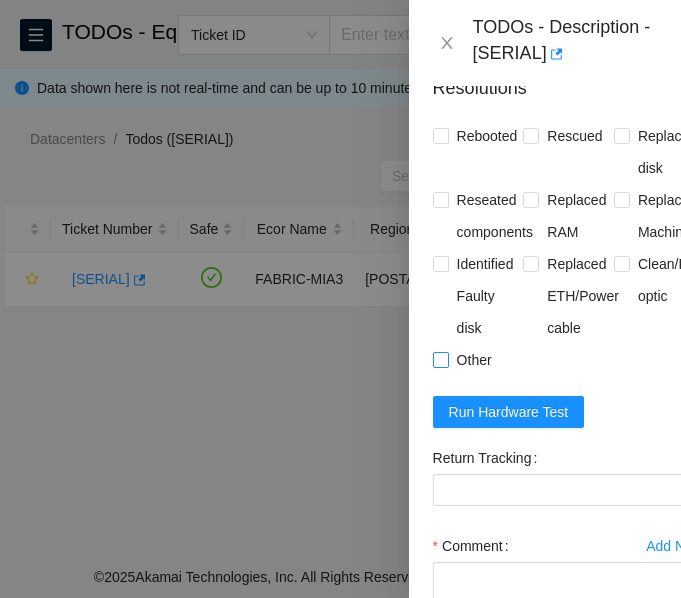 scroll, scrollTop: 1000, scrollLeft: 0, axis: vertical 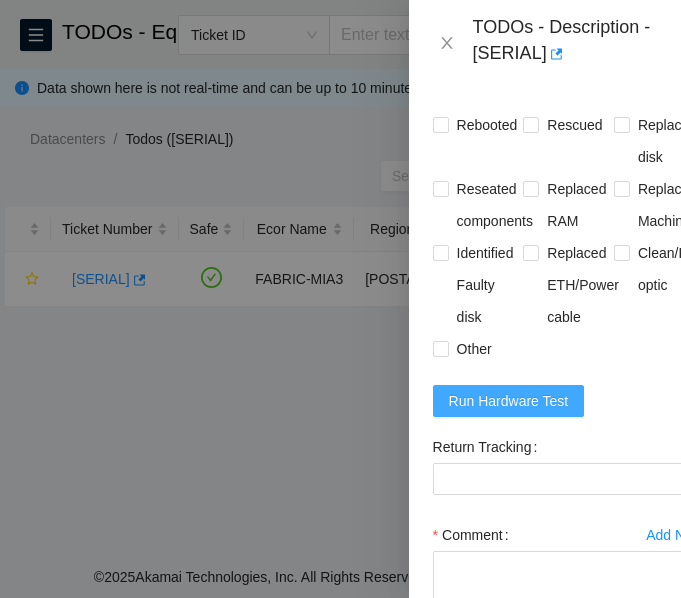 click on "Run Hardware Test" at bounding box center [509, 401] 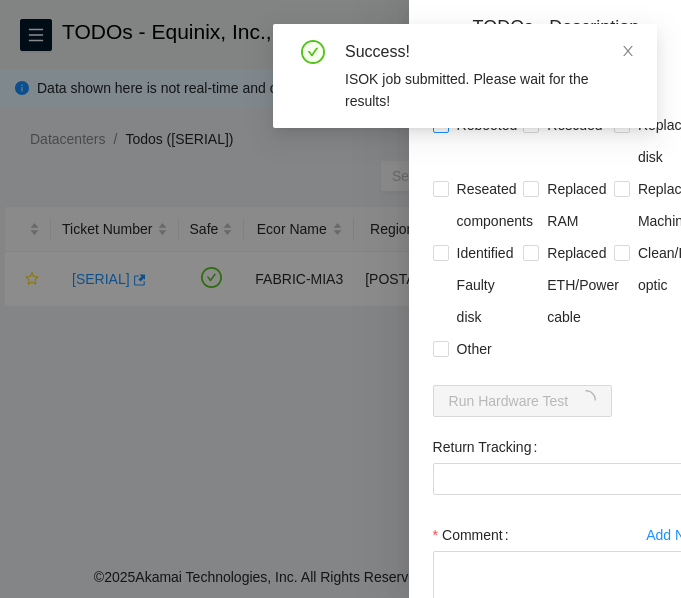 click on "Rebooted" at bounding box center (440, 124) 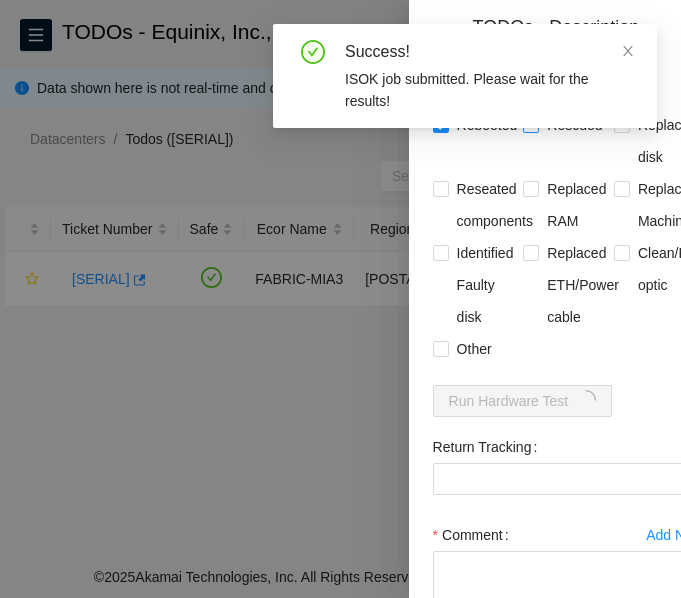 click on "Rescued" at bounding box center (530, 124) 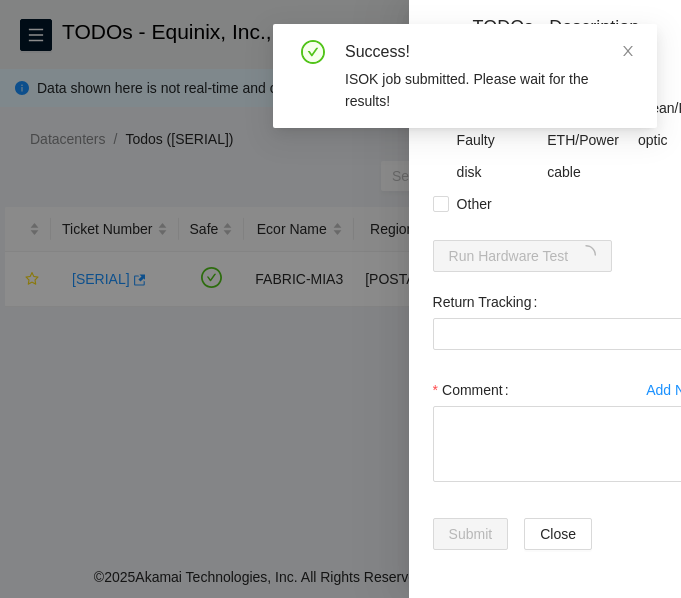 scroll, scrollTop: 1263, scrollLeft: 0, axis: vertical 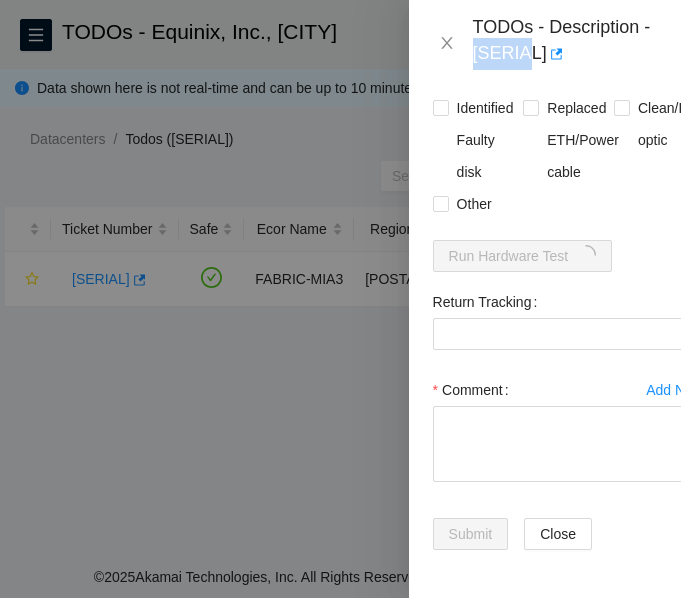 drag, startPoint x: 478, startPoint y: 50, endPoint x: 532, endPoint y: 49, distance: 54.00926 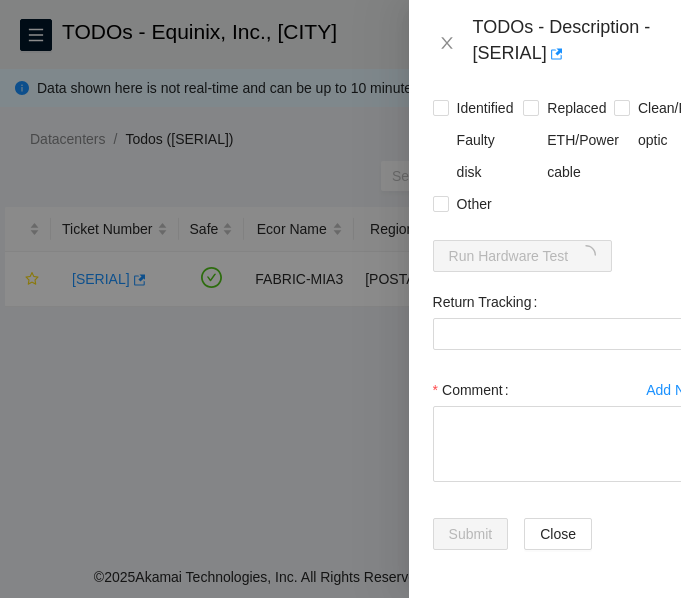 drag, startPoint x: 473, startPoint y: 54, endPoint x: 582, endPoint y: 57, distance: 109.041275 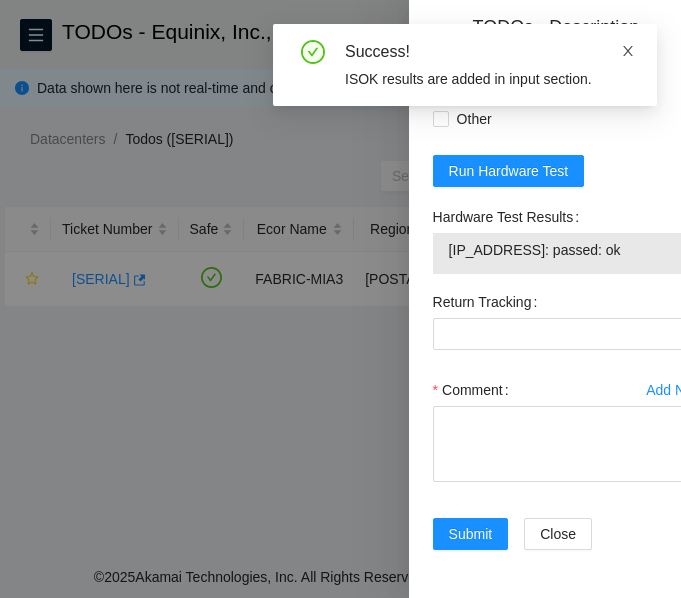 click 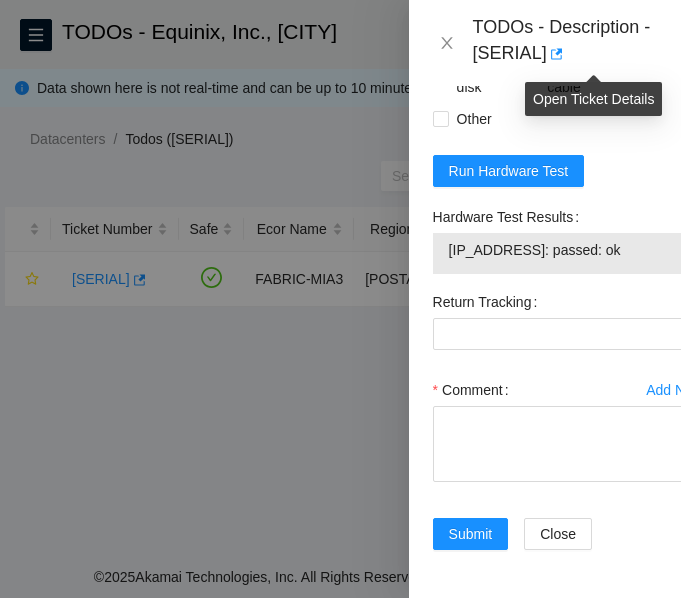drag, startPoint x: 471, startPoint y: 42, endPoint x: 583, endPoint y: 60, distance: 113.43721 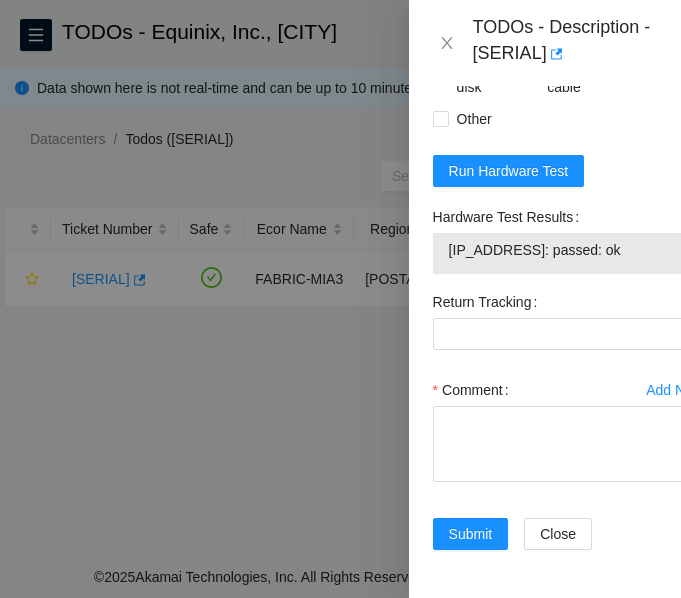 copy on "B-V-5S5BXN7" 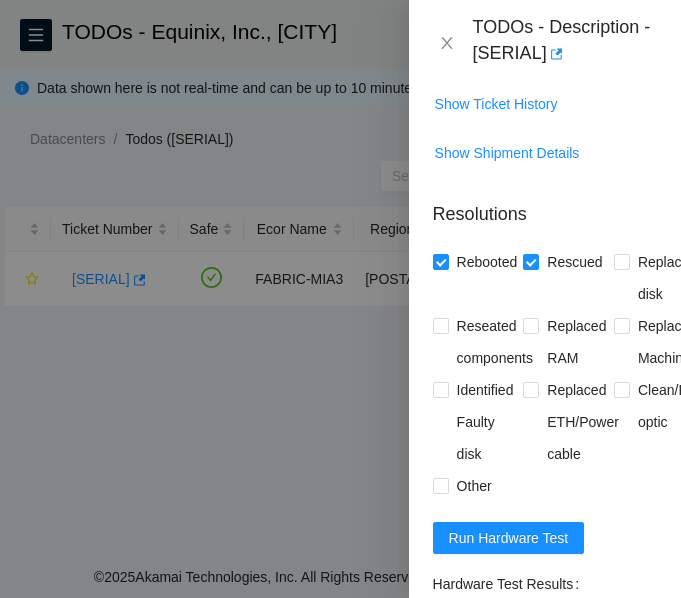 scroll, scrollTop: 563, scrollLeft: 0, axis: vertical 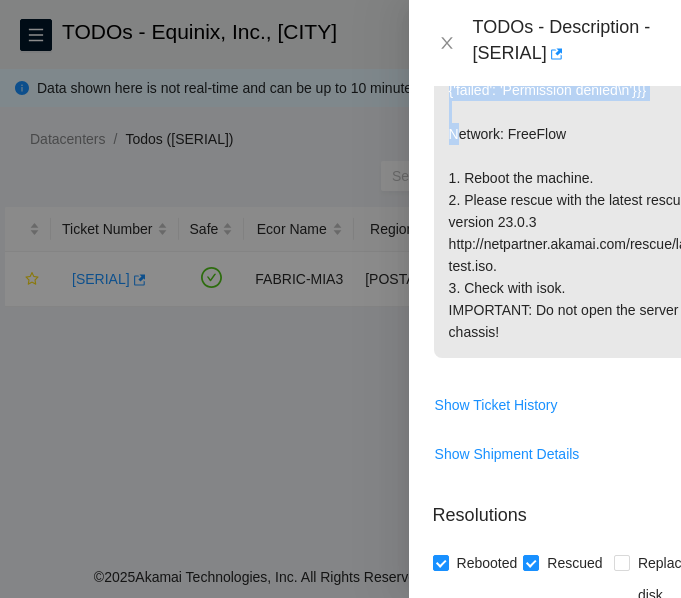 drag, startPoint x: 447, startPoint y: 102, endPoint x: 635, endPoint y: 146, distance: 193.08029 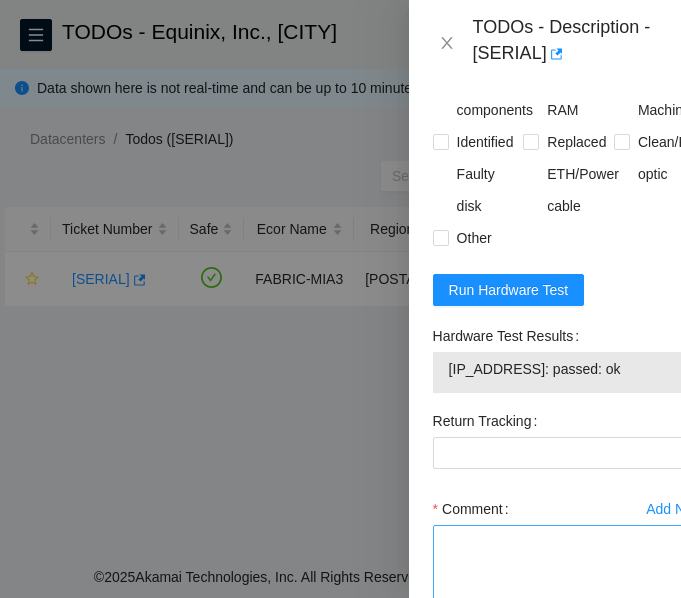 scroll, scrollTop: 1348, scrollLeft: 0, axis: vertical 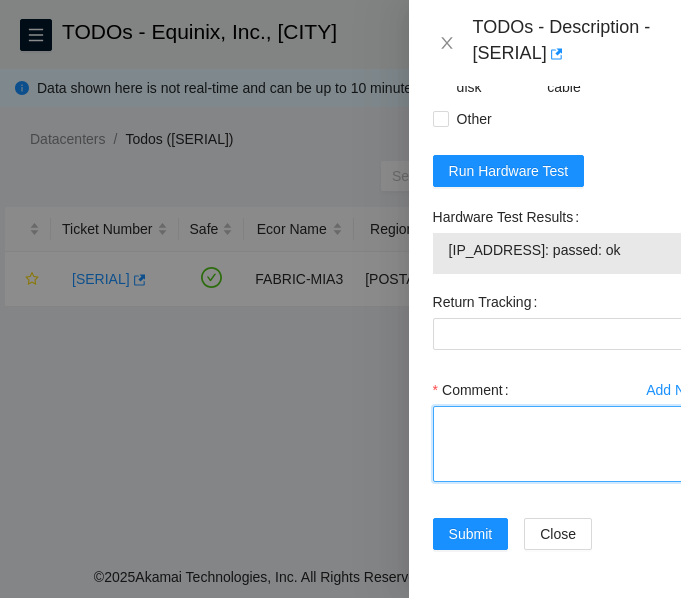 paste on "-Verified ticket is safe to work on: YES
-NOCC Authorized: YES
-Located server connected to monitor and verified SN: YES
-Pre ISOK: {'isok_results': {'23.61.249.216': {'failed': 'Permission denied\n'}}}
-Rescued machine: YES
-Rebooted machine: YES
-Configurated machine: YES
-Rebooted machine: YES
Post ISOK: 23.61.249.216: passed: ok" 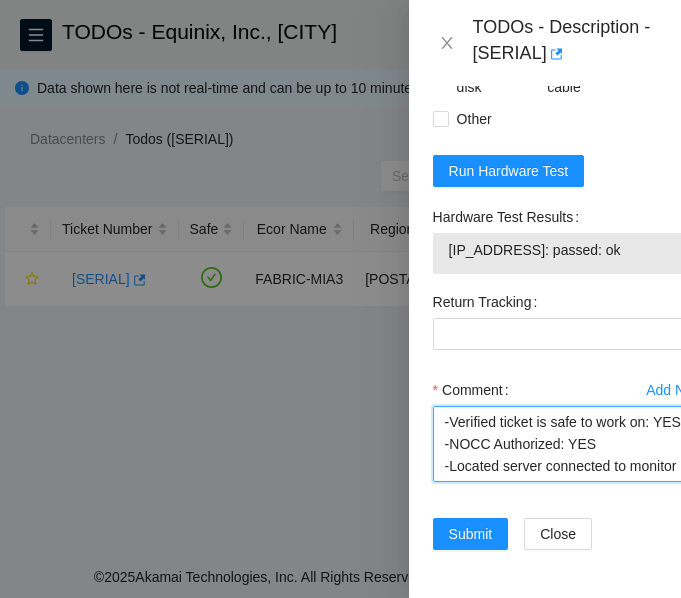 scroll, scrollTop: 413, scrollLeft: 0, axis: vertical 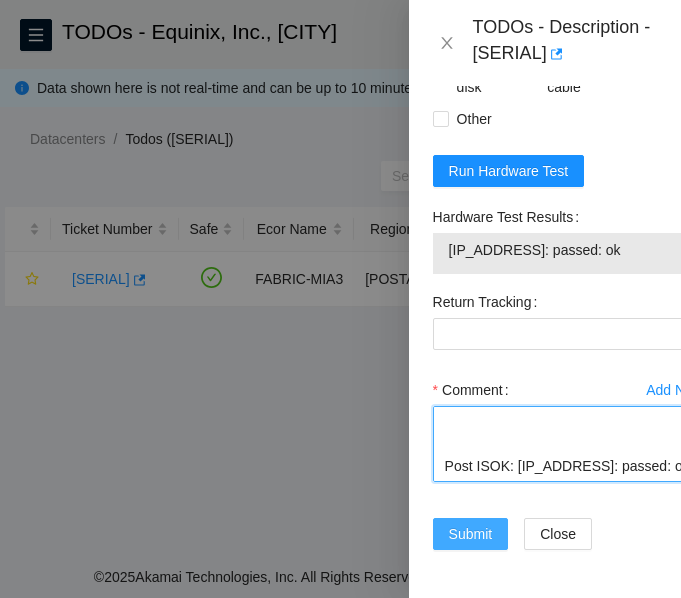 type on "-Verified ticket is safe to work on: YES
-NOCC Authorized: YES
-Located server connected to monitor and verified SN: YES
-Pre ISOK: {'isok_results': {'23.61.249.216': {'failed': 'Permission denied\n'}}}
-Rescued machine: YES
-Rebooted machine: YES
-Configurated machine: YES
-Rebooted machine: YES
Post ISOK: 23.61.249.216: passed: ok" 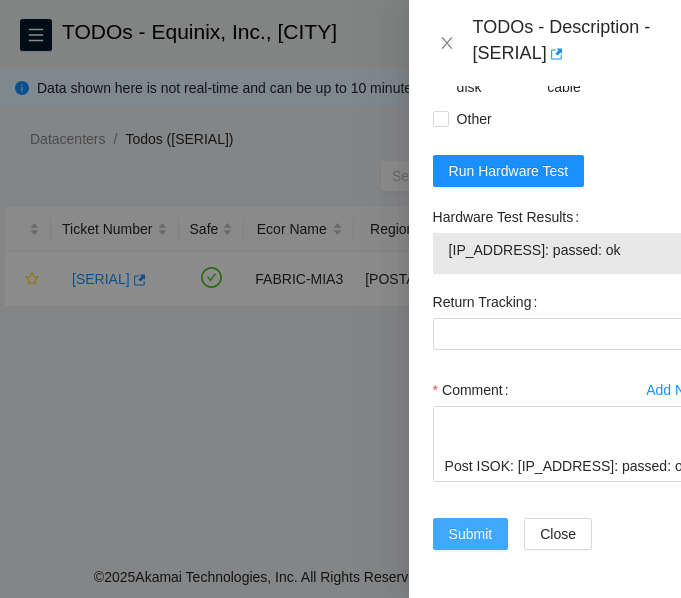 click on "Submit" at bounding box center (471, 534) 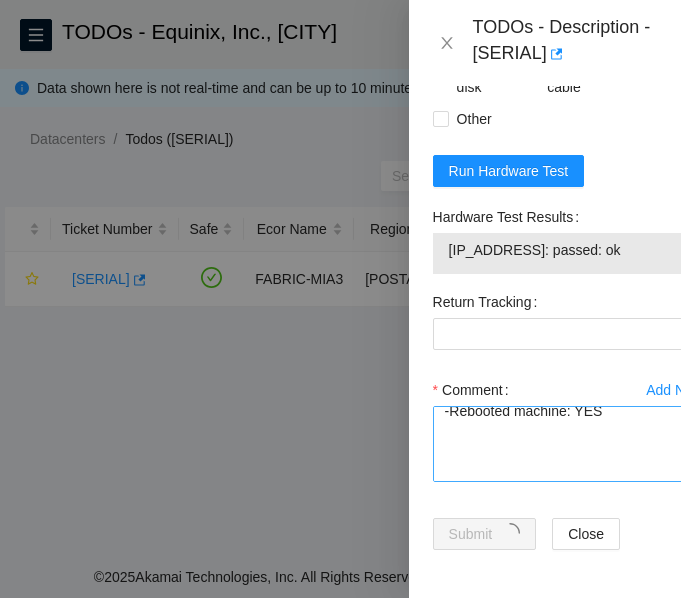 scroll, scrollTop: 13, scrollLeft: 0, axis: vertical 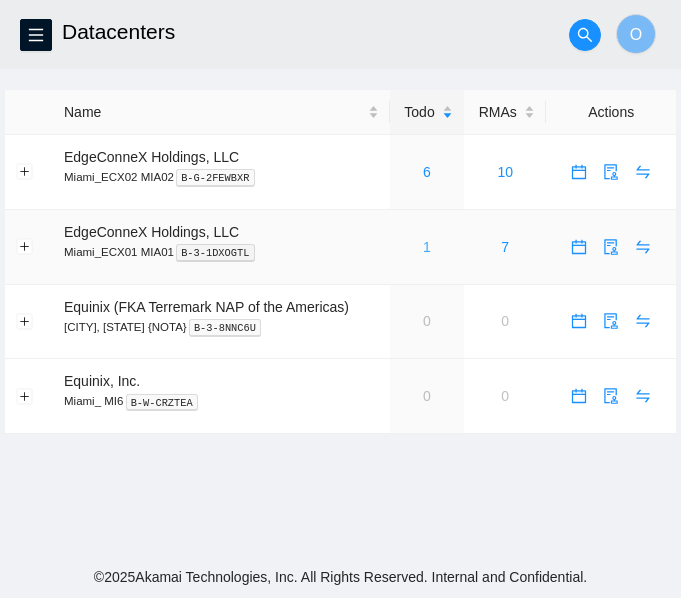 click on "1" at bounding box center (427, 247) 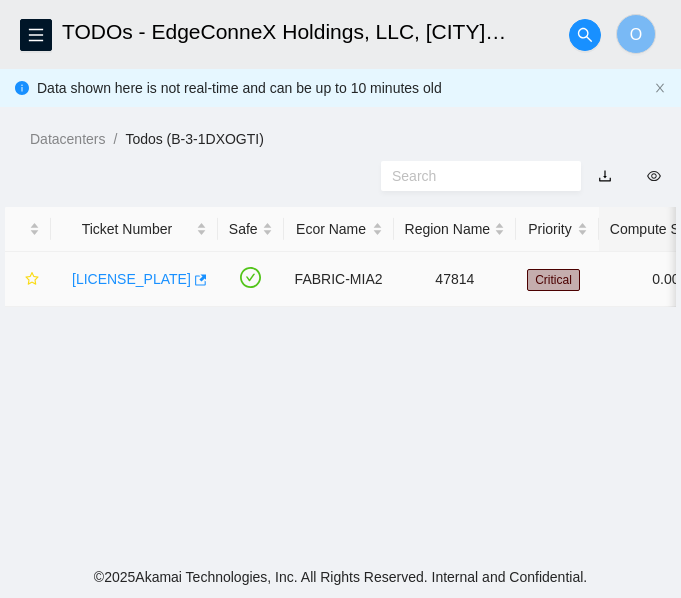 click on "[LICENSE_PLATE]" at bounding box center (131, 279) 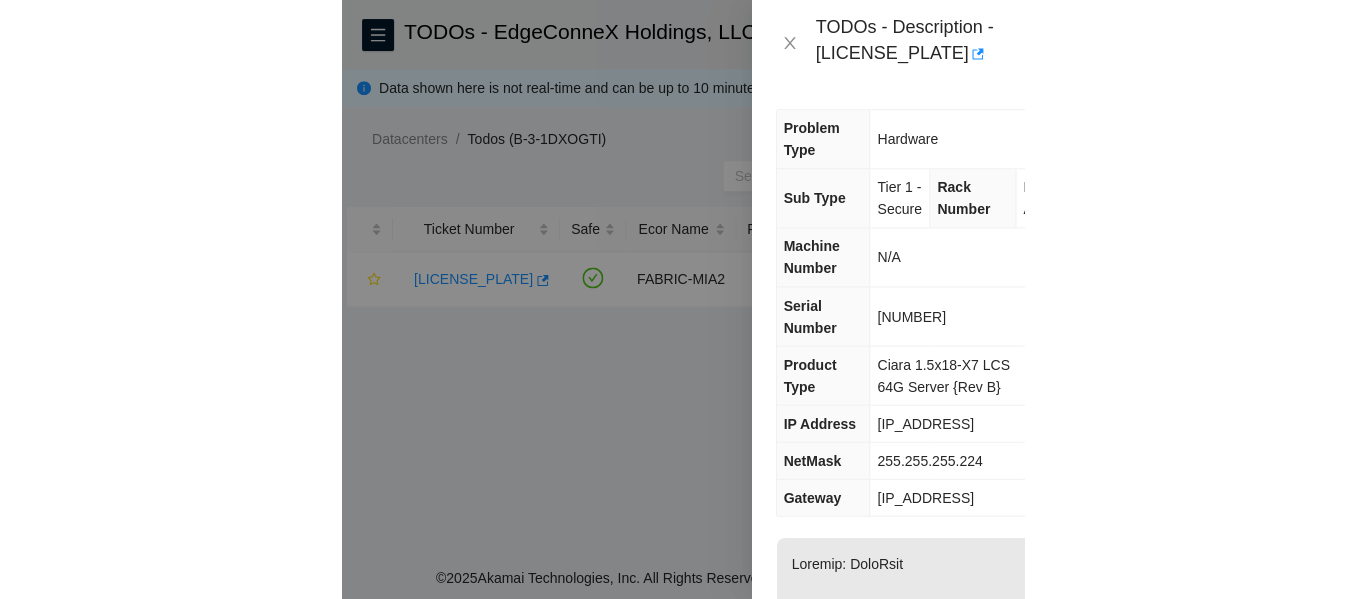 scroll, scrollTop: 0, scrollLeft: 0, axis: both 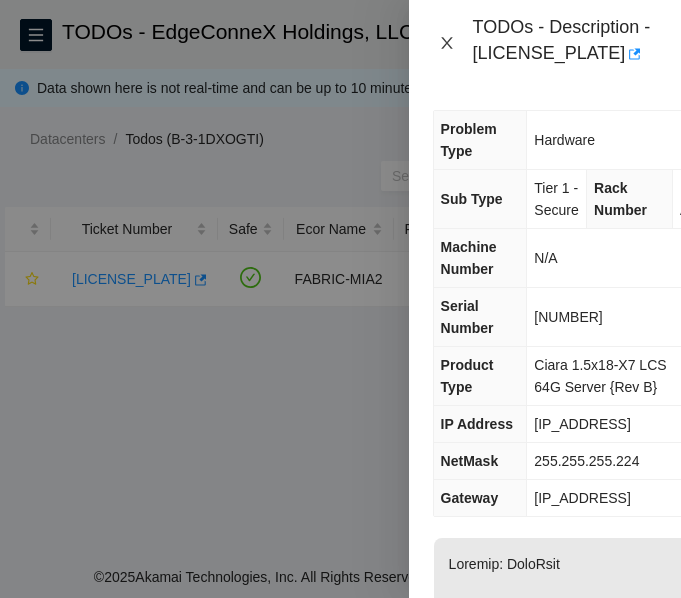 click 